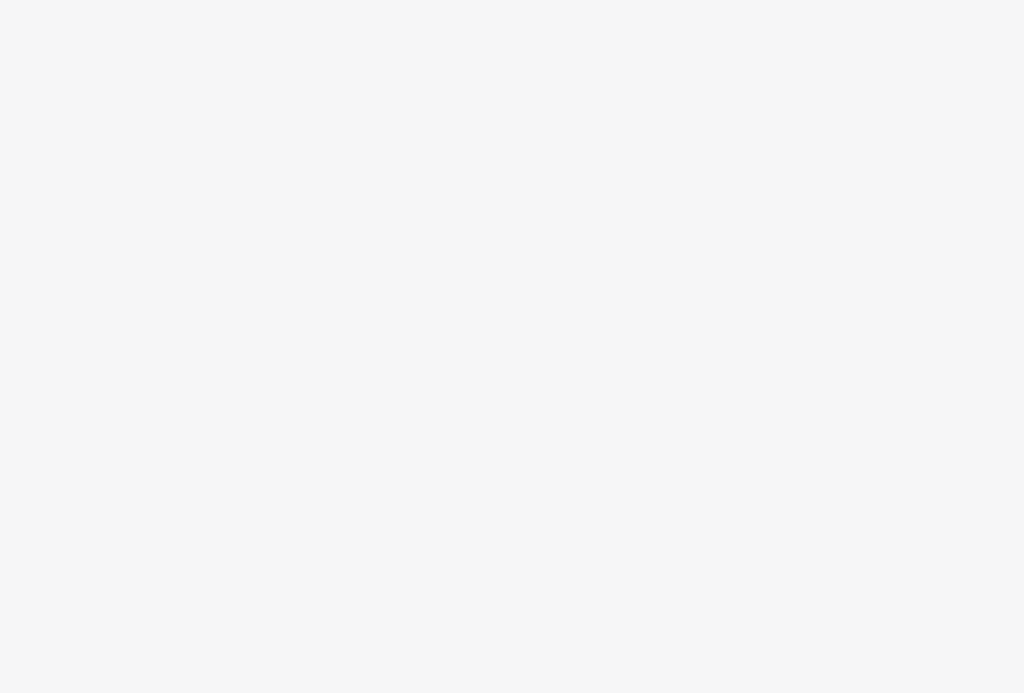 scroll, scrollTop: 0, scrollLeft: 0, axis: both 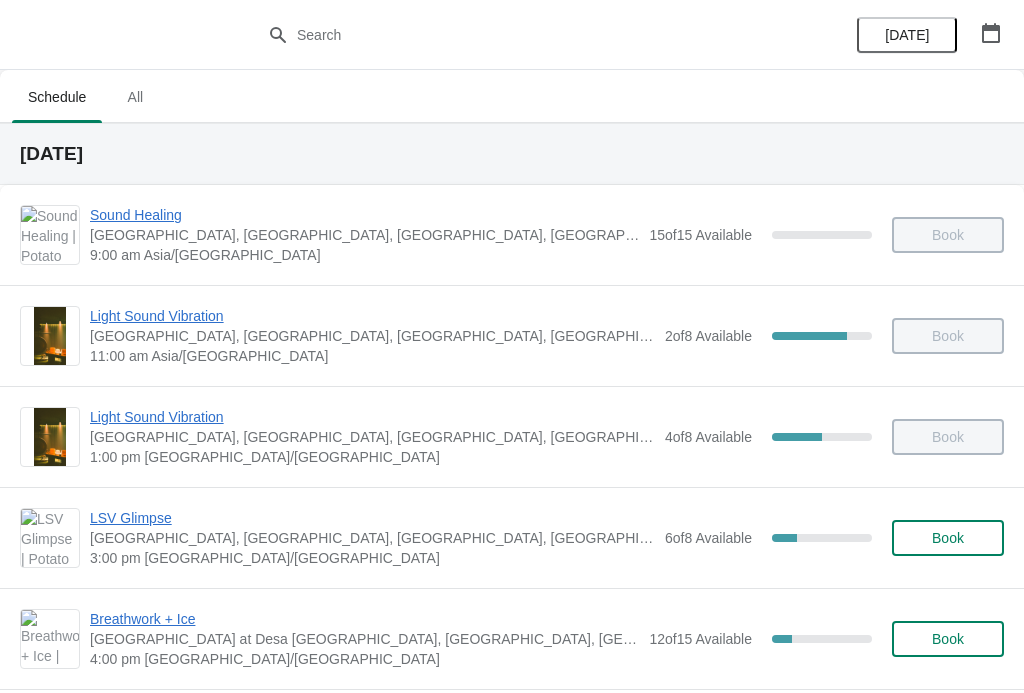 click on "LSV Glimpse" at bounding box center (372, 518) 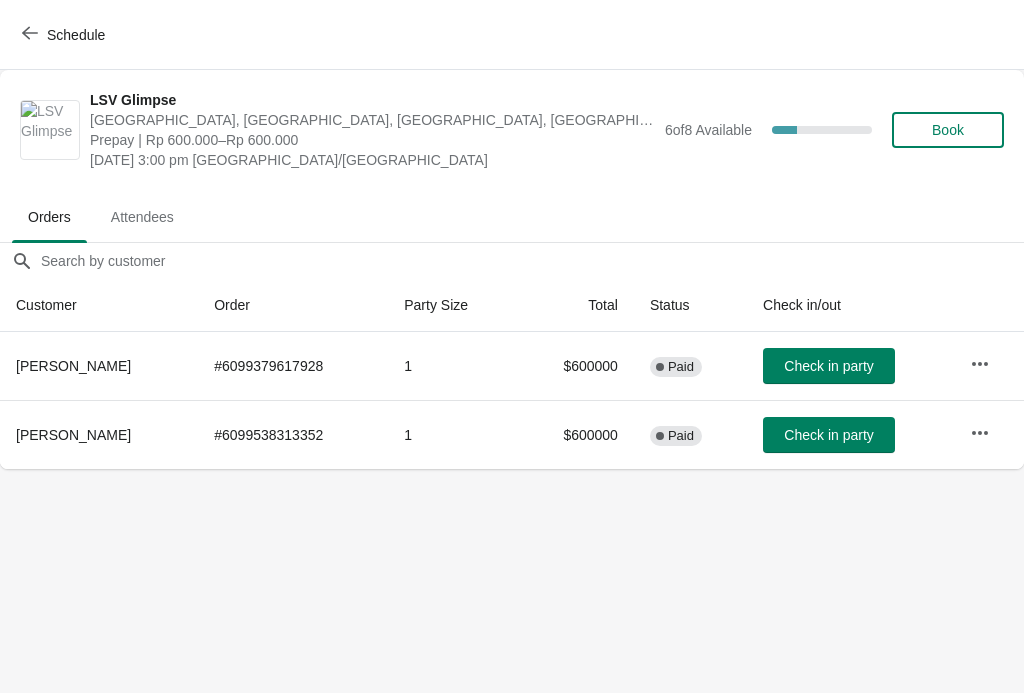click on "Check in party" at bounding box center (828, 435) 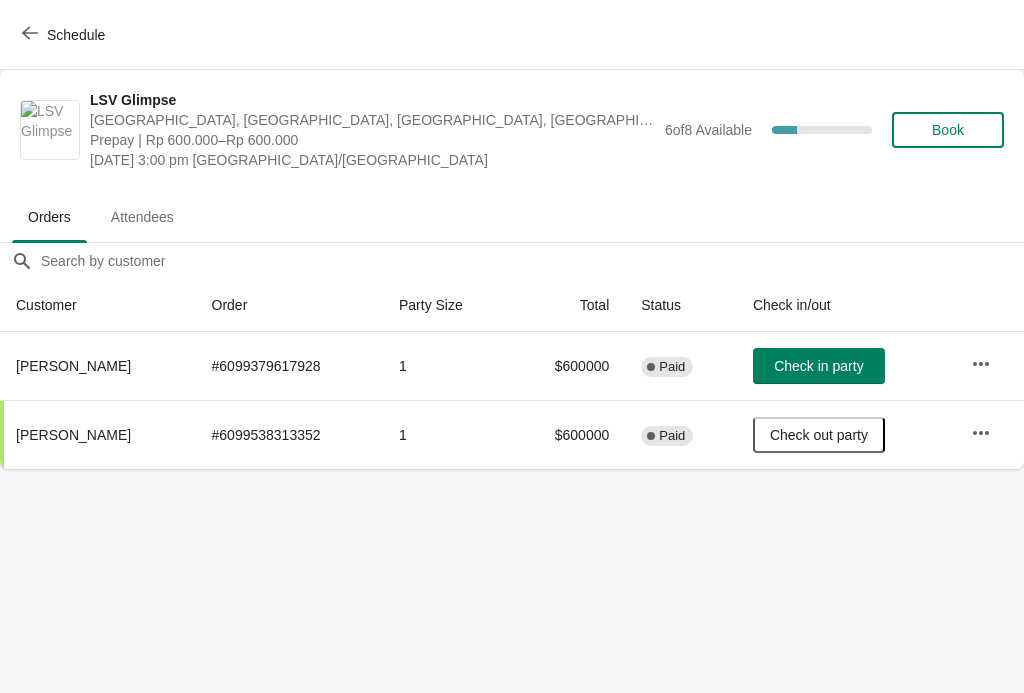 click 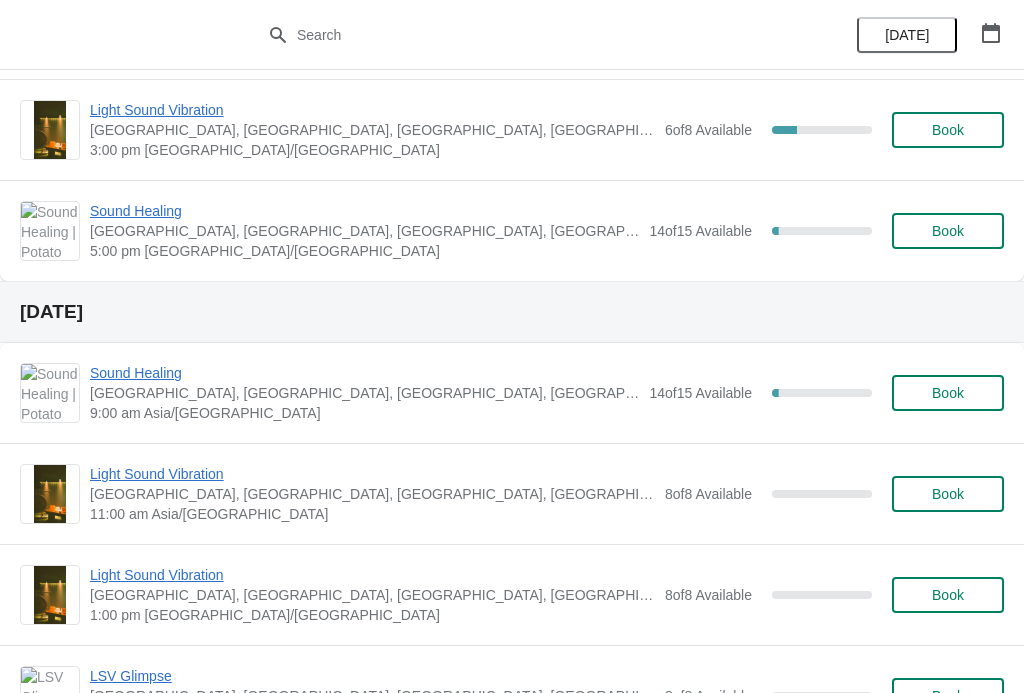 scroll, scrollTop: 1094, scrollLeft: 0, axis: vertical 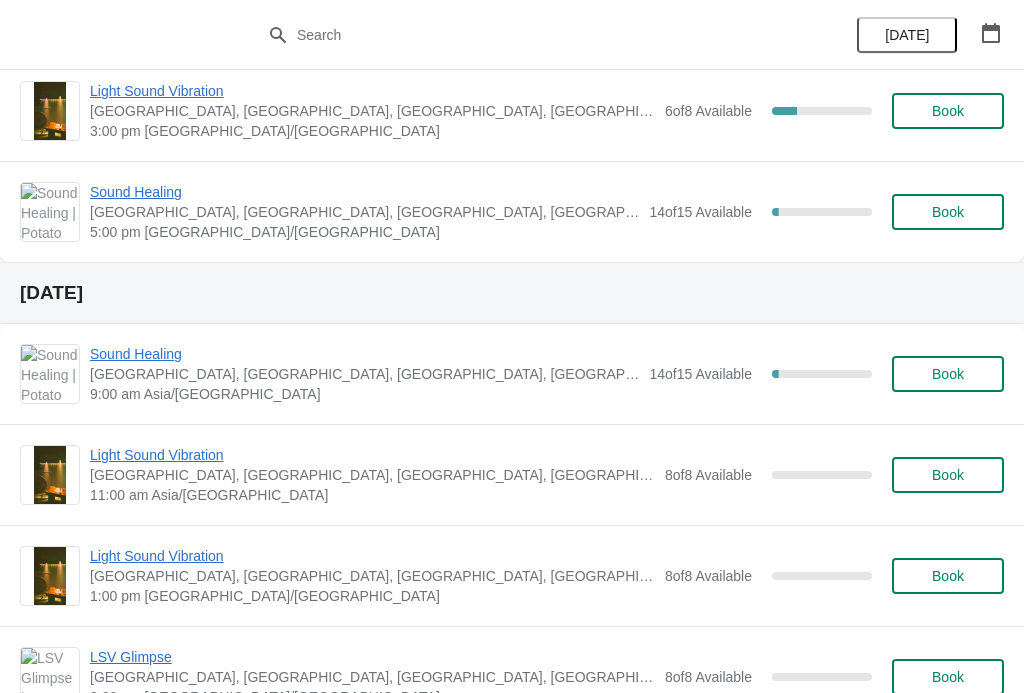 click on "Book" at bounding box center [948, 374] 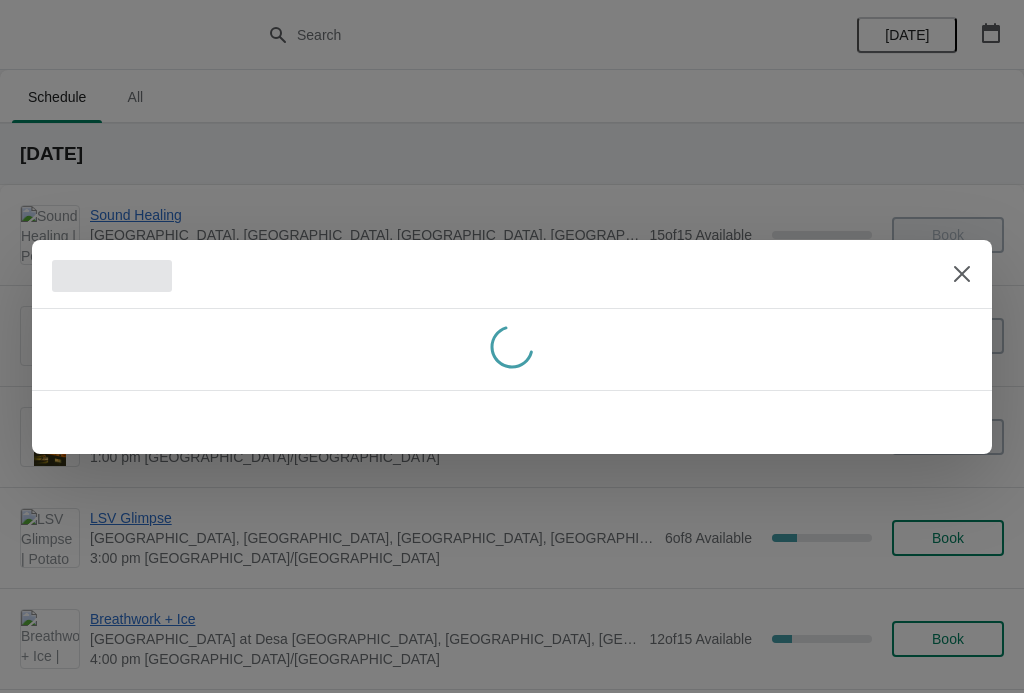 scroll, scrollTop: 0, scrollLeft: 0, axis: both 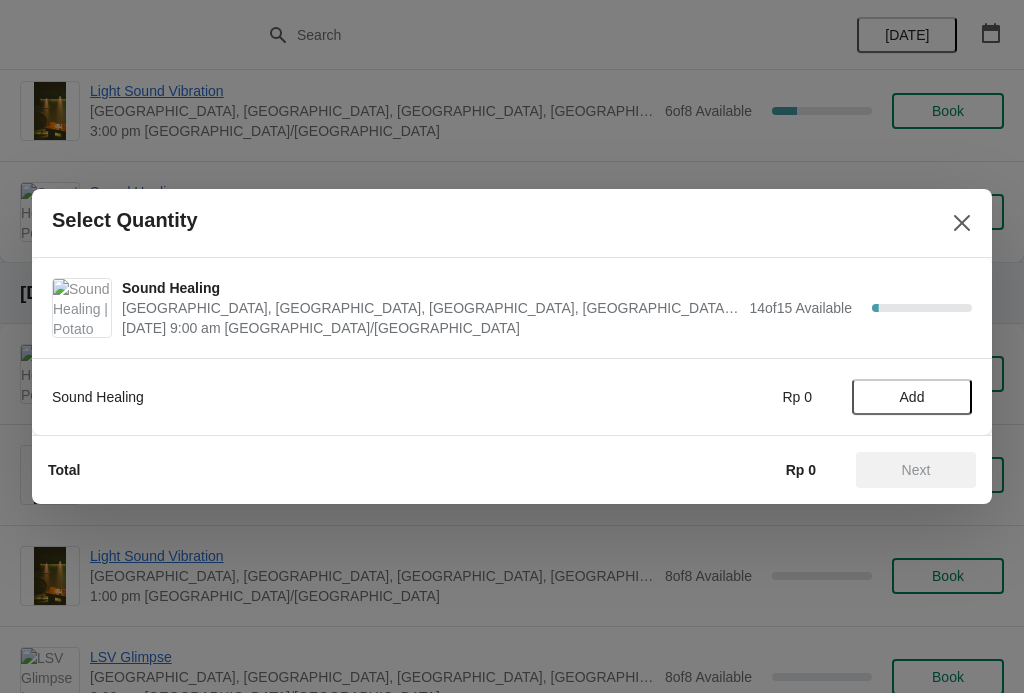 click on "Add" at bounding box center [912, 397] 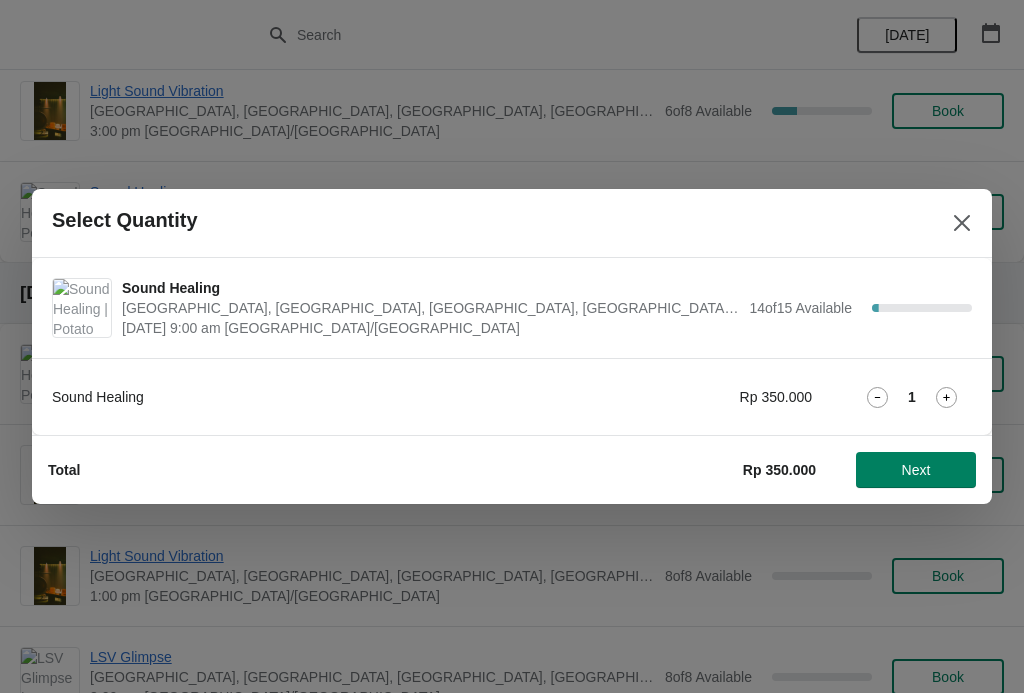 click on "Next" at bounding box center (916, 470) 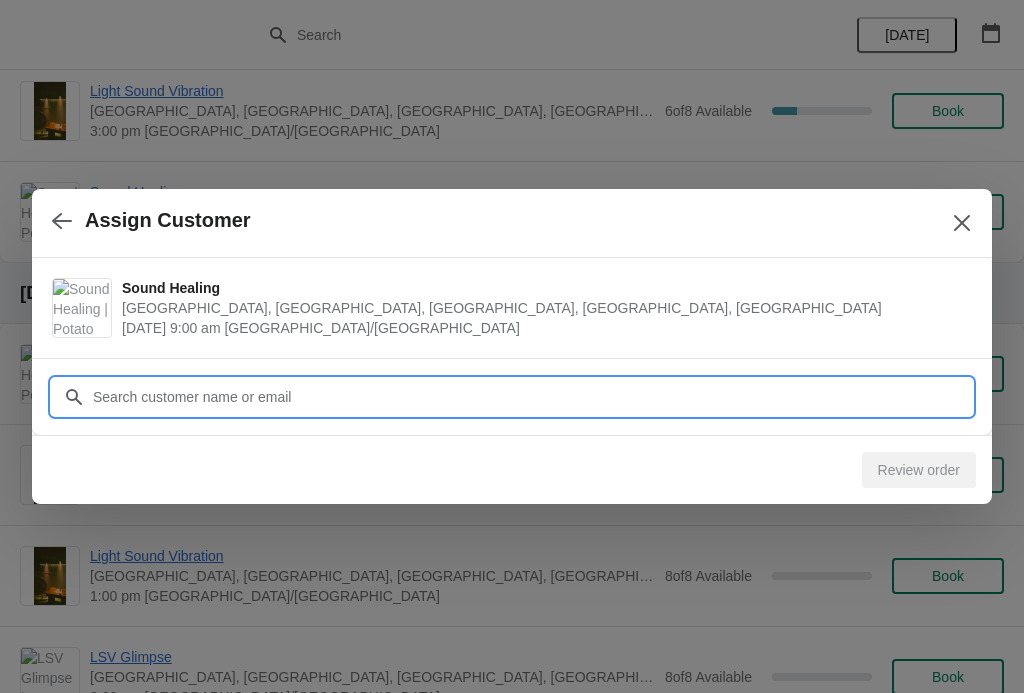 click on "Assign Customer Sound Healing Potato Head Suites & Studios, Jalan Petitenget, Seminyak, Badung Regency, Bali, Indonesia July 31 | 9:00 am Asia/Makassar Customer Review order" at bounding box center (512, 2167) 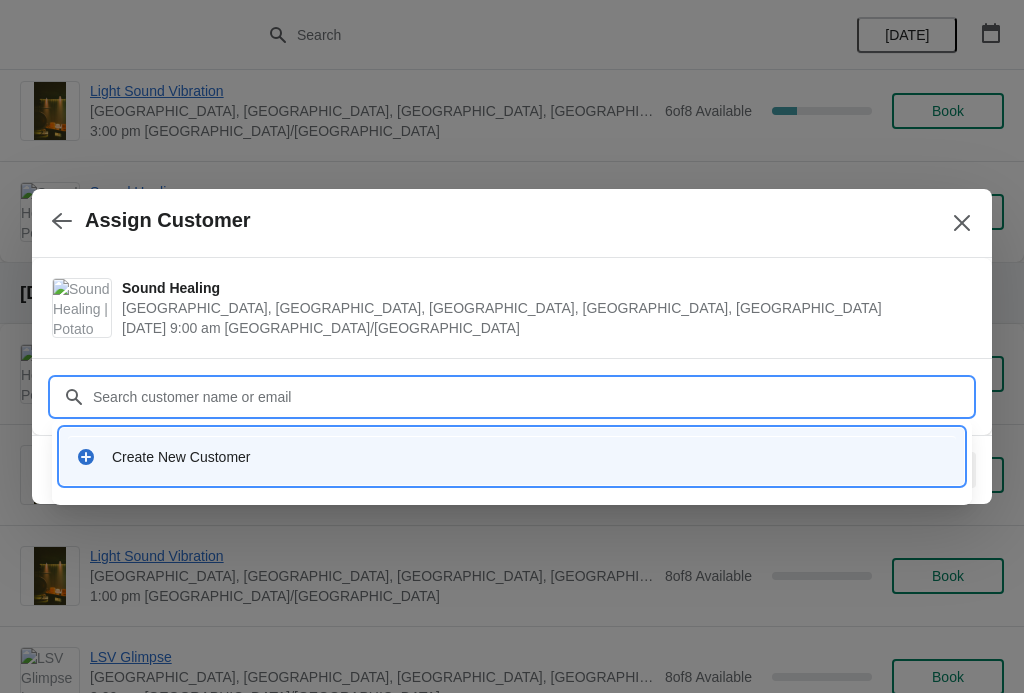 click 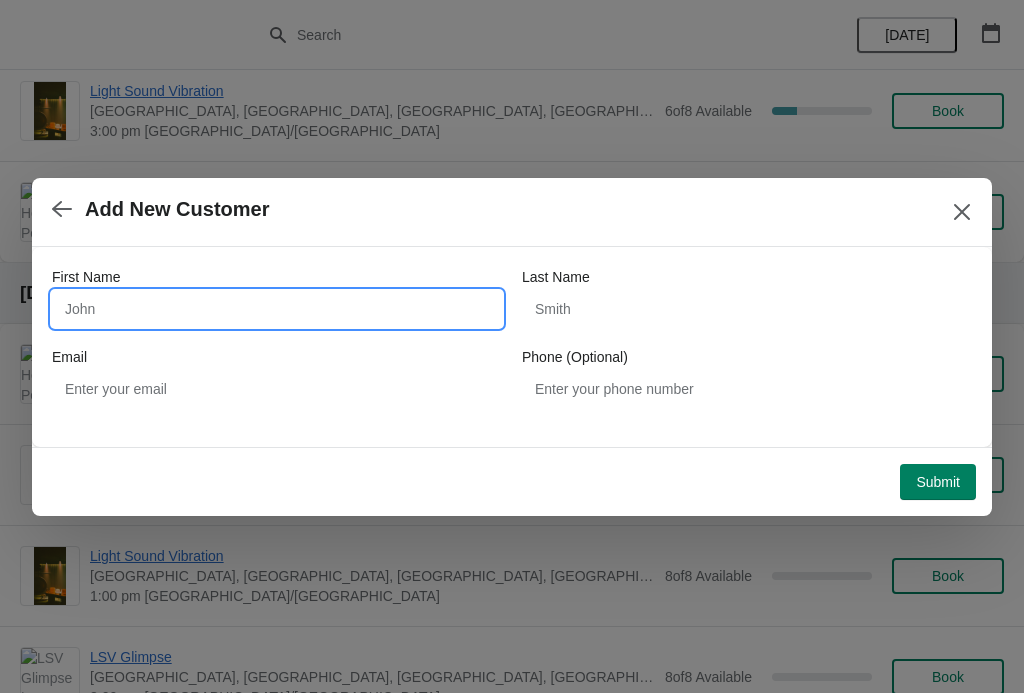 click on "First Name" at bounding box center [277, 309] 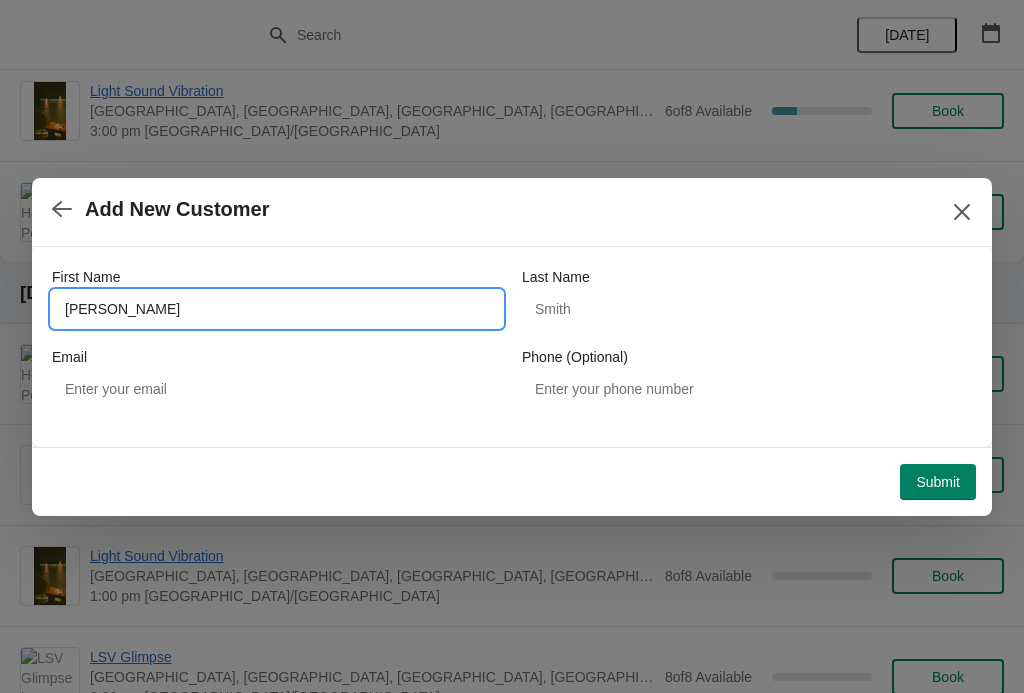 type on "Febina" 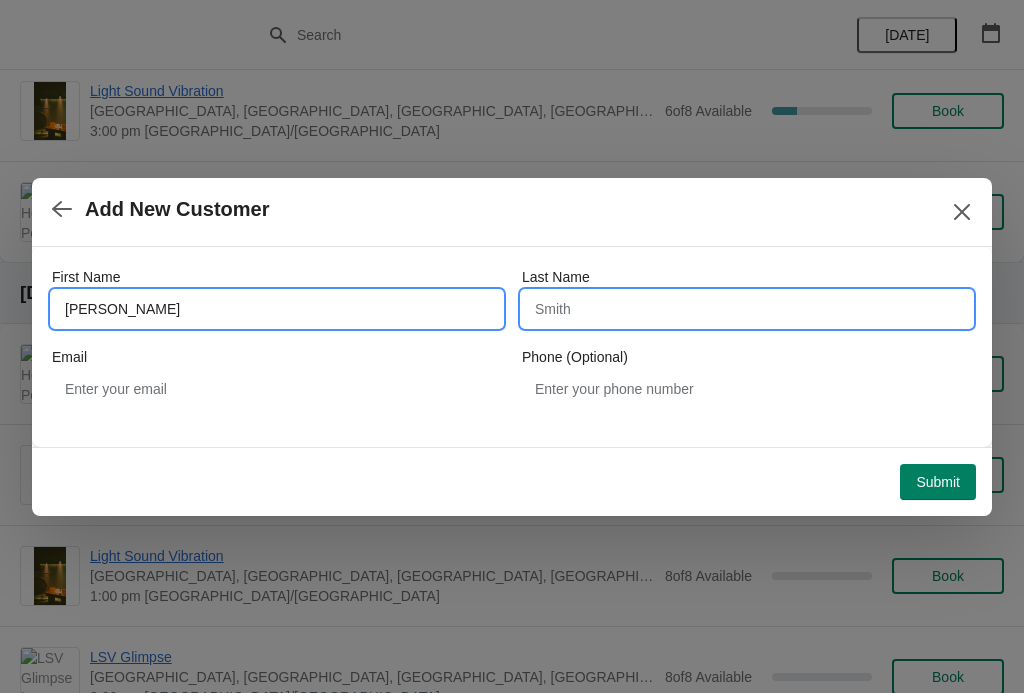 click on "Last Name" at bounding box center (747, 309) 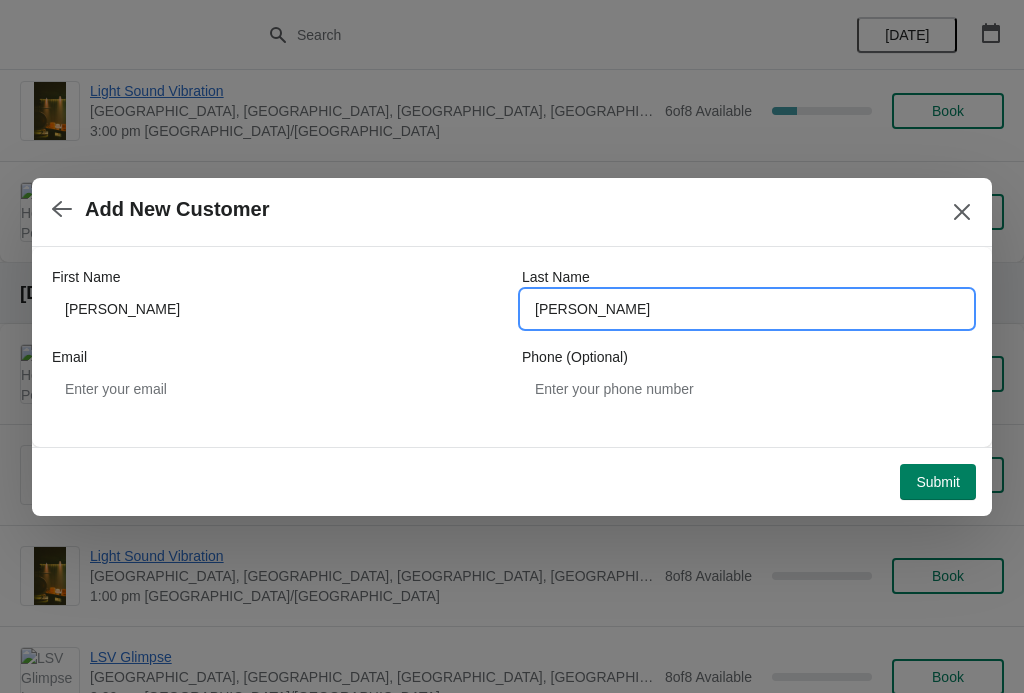 type on "Rodrigues" 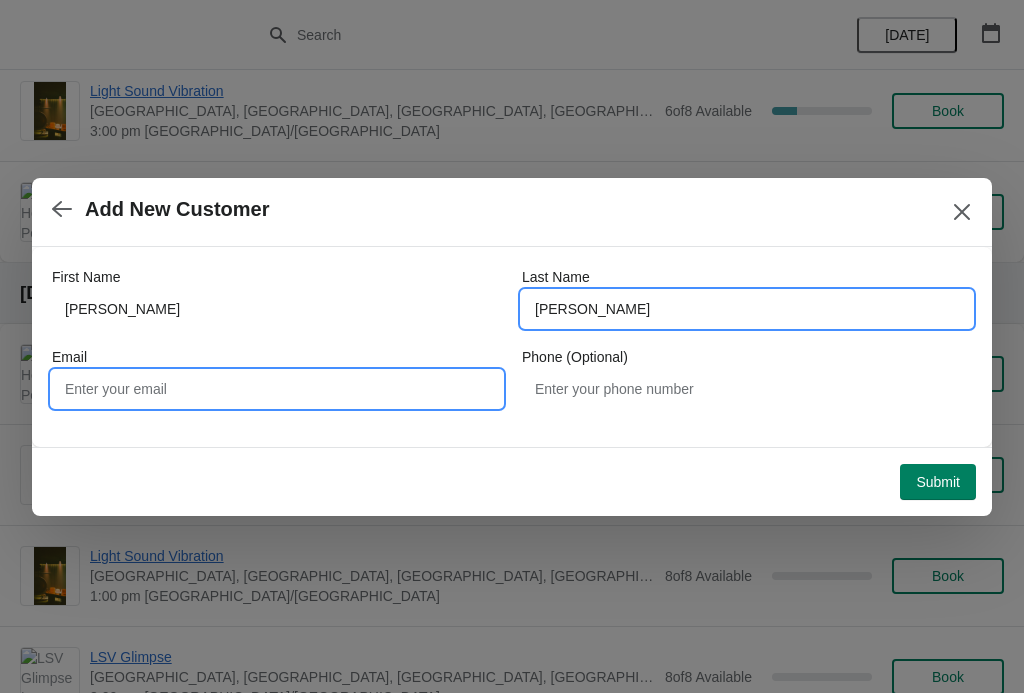 click on "Email" at bounding box center [277, 389] 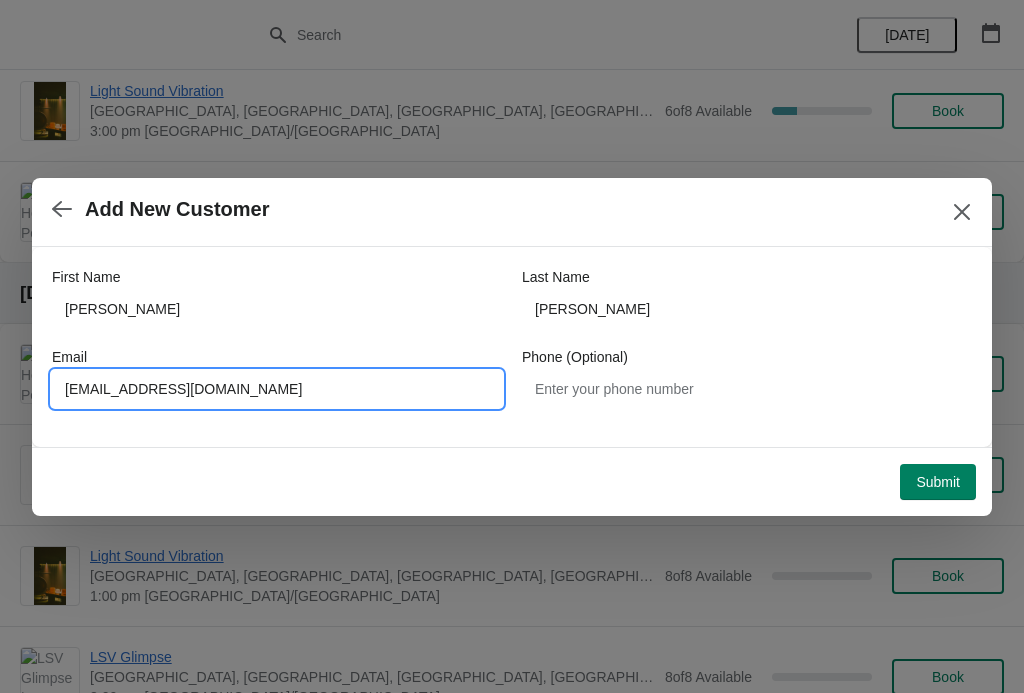 type on "Febe93@gmail.com" 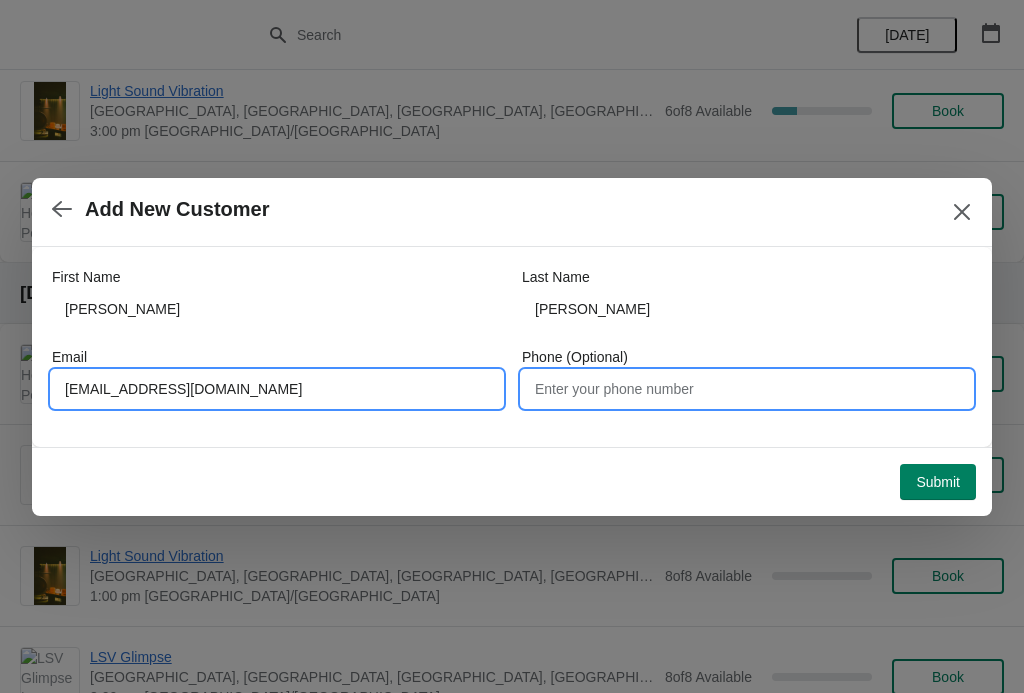 click on "Phone (Optional)" at bounding box center (747, 389) 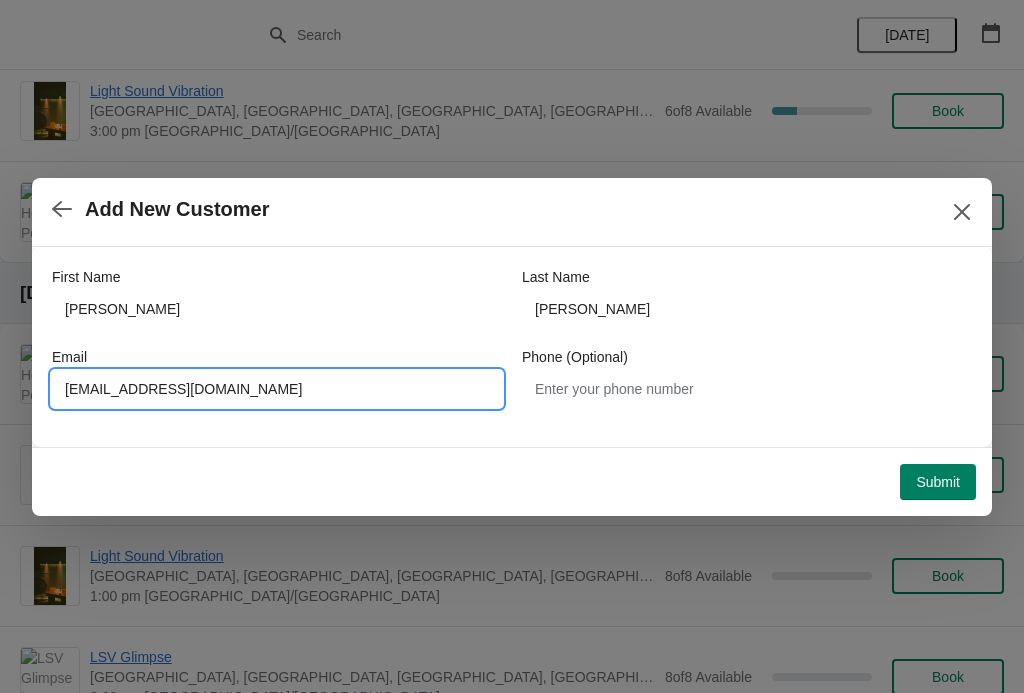click on "Febe93@gmail.com" at bounding box center [277, 389] 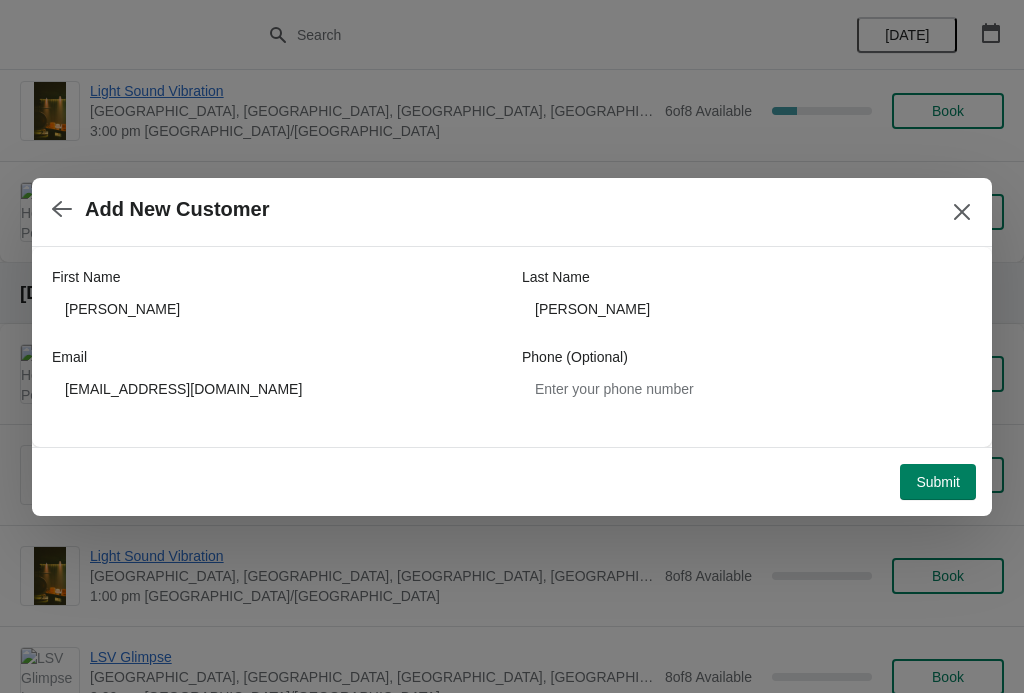 click on "Submit" at bounding box center [938, 482] 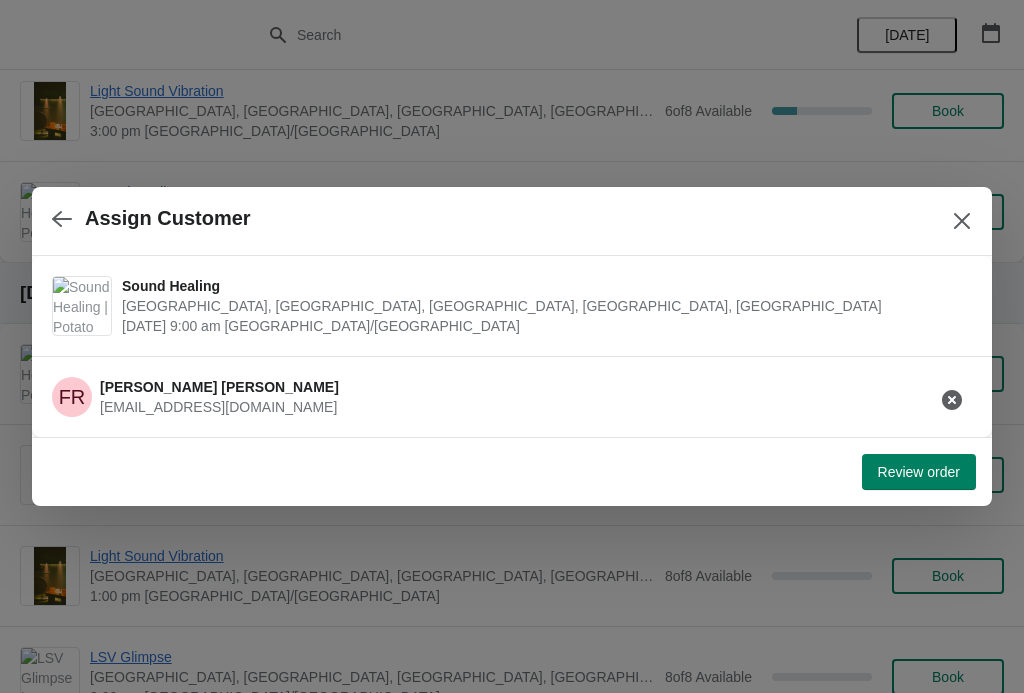 click on "Review order" at bounding box center [919, 472] 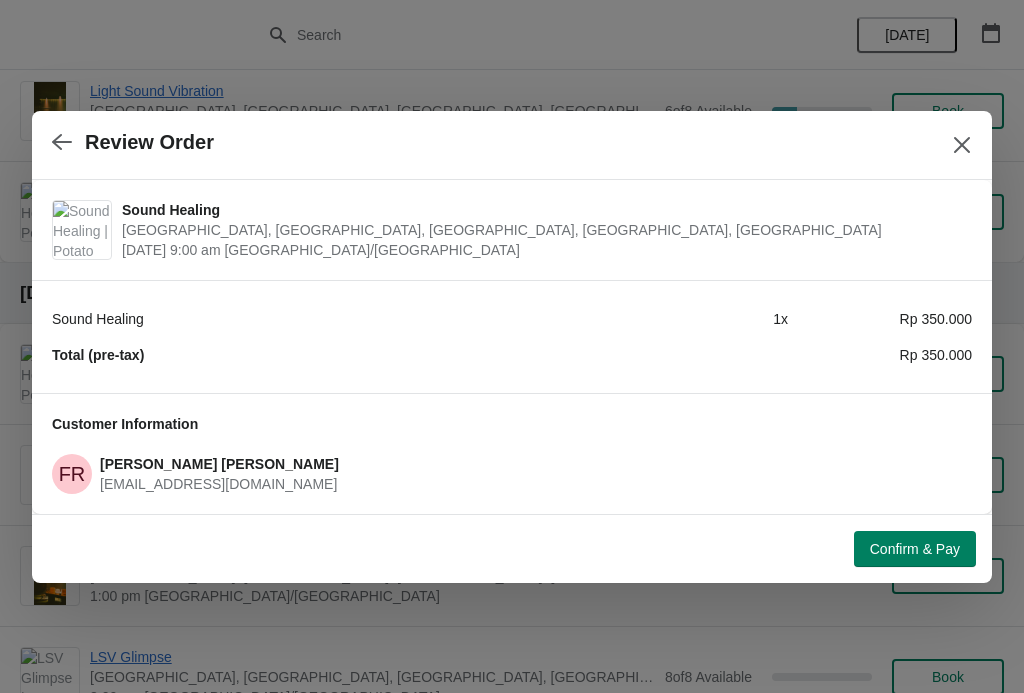 click on "Confirm & Pay" at bounding box center (915, 549) 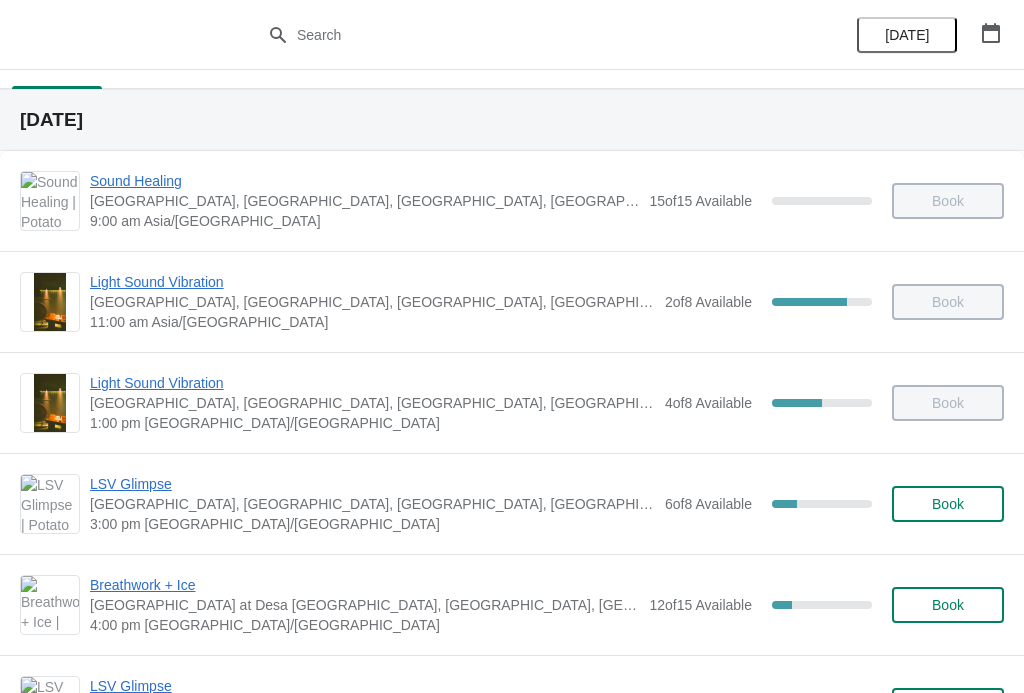 scroll, scrollTop: 33, scrollLeft: 0, axis: vertical 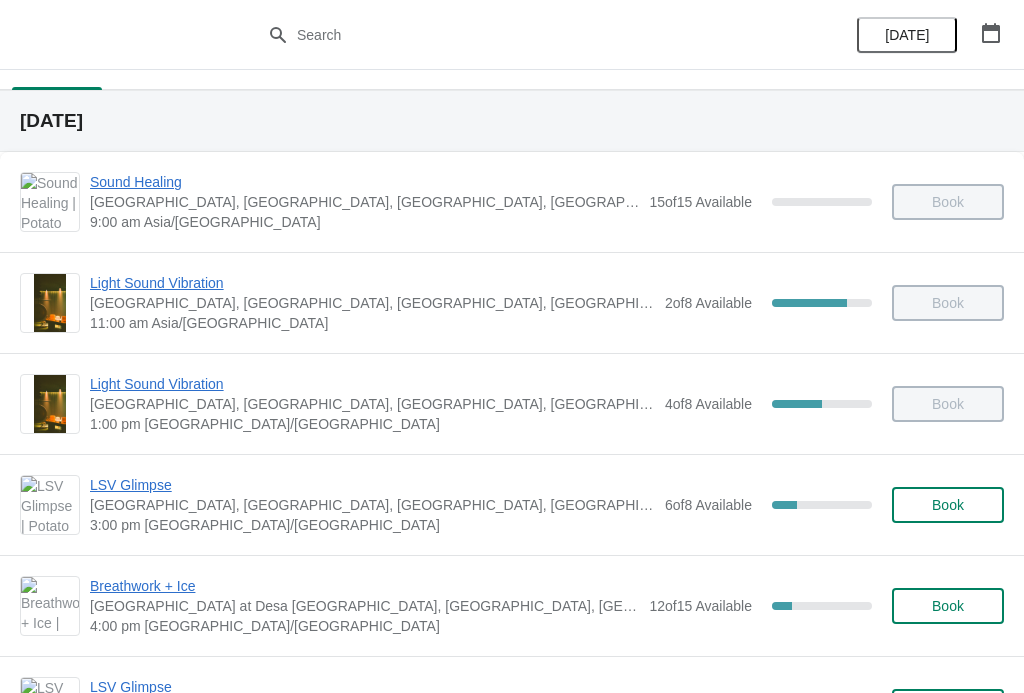 click on "LSV Glimpse Potato Head Suites & Studios, Jalan Petitenget, Seminyak, Badung Regency, Bali, Indonesia 3:00 pm Asia/Makassar 6  of  8   Available 25 % Book" at bounding box center (512, 504) 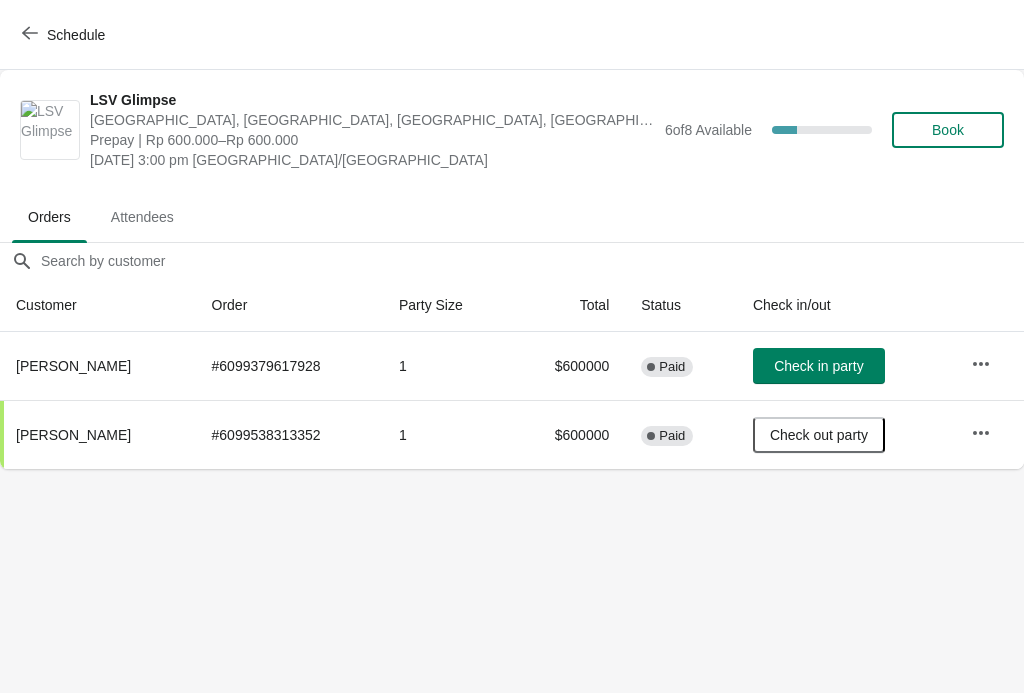 click on "Book" at bounding box center [948, 130] 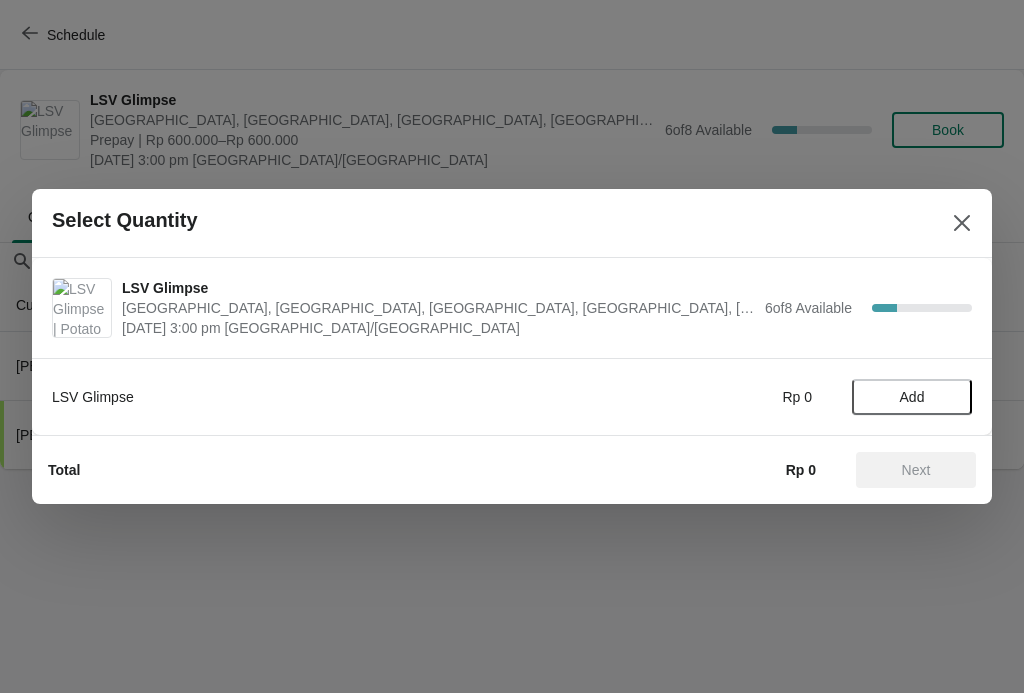 click on "Add" at bounding box center [912, 397] 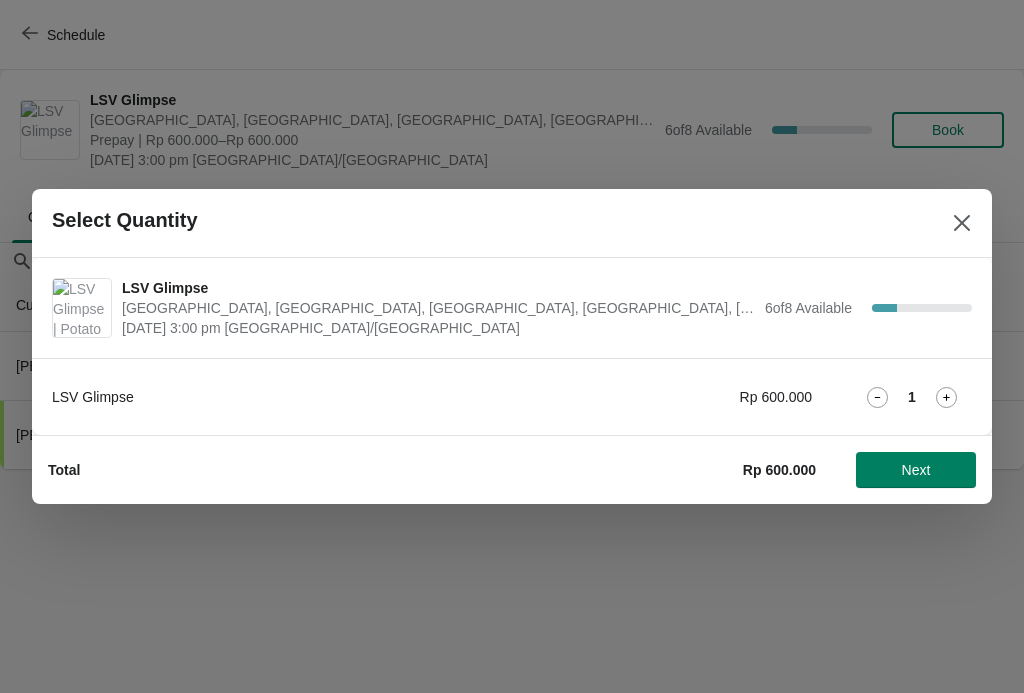 click 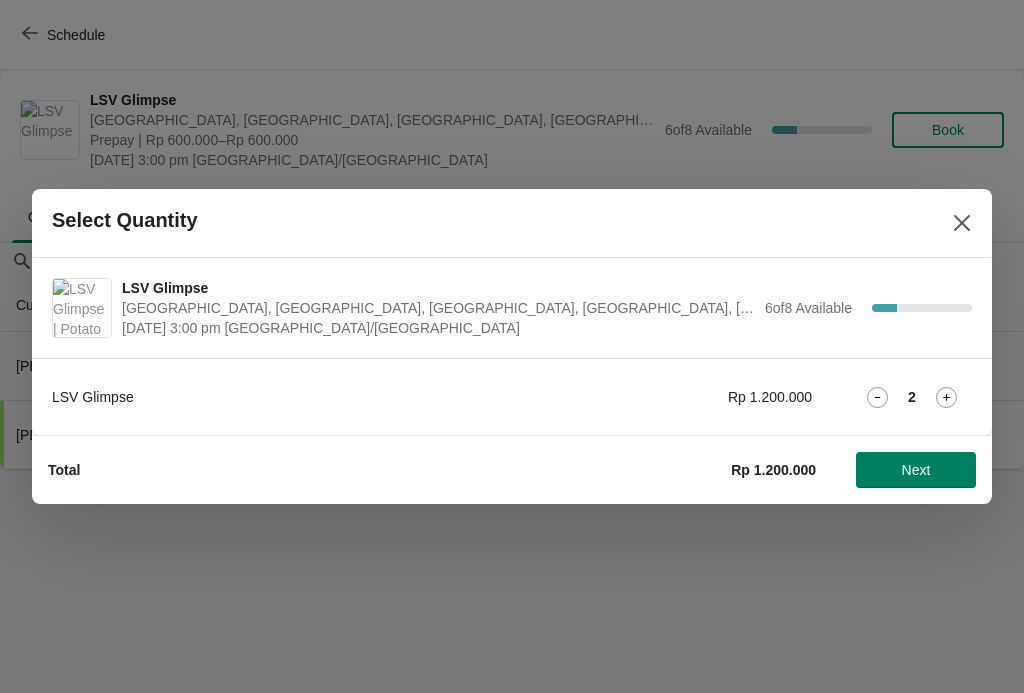 click on "Next" at bounding box center [916, 470] 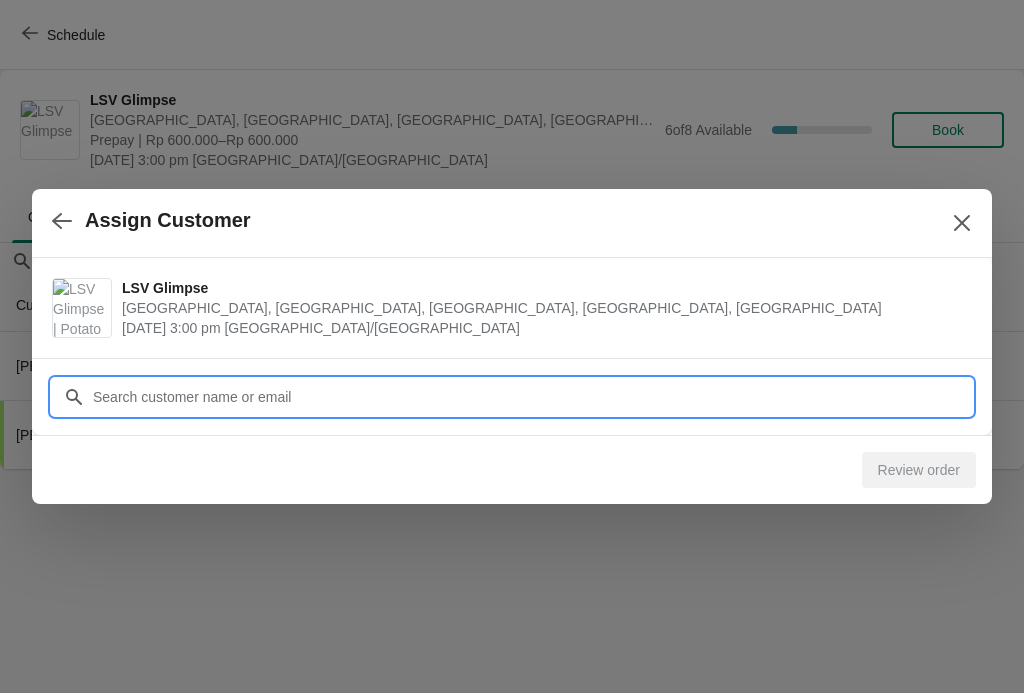 click on "Customer" at bounding box center [532, 397] 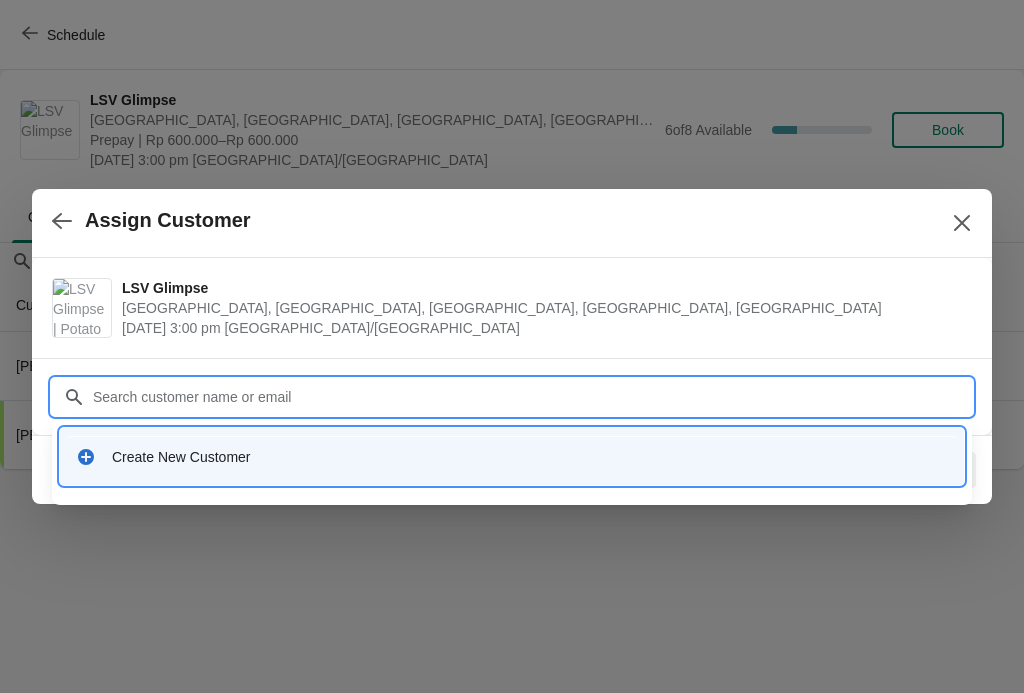 click on "Create New Customer" at bounding box center [530, 457] 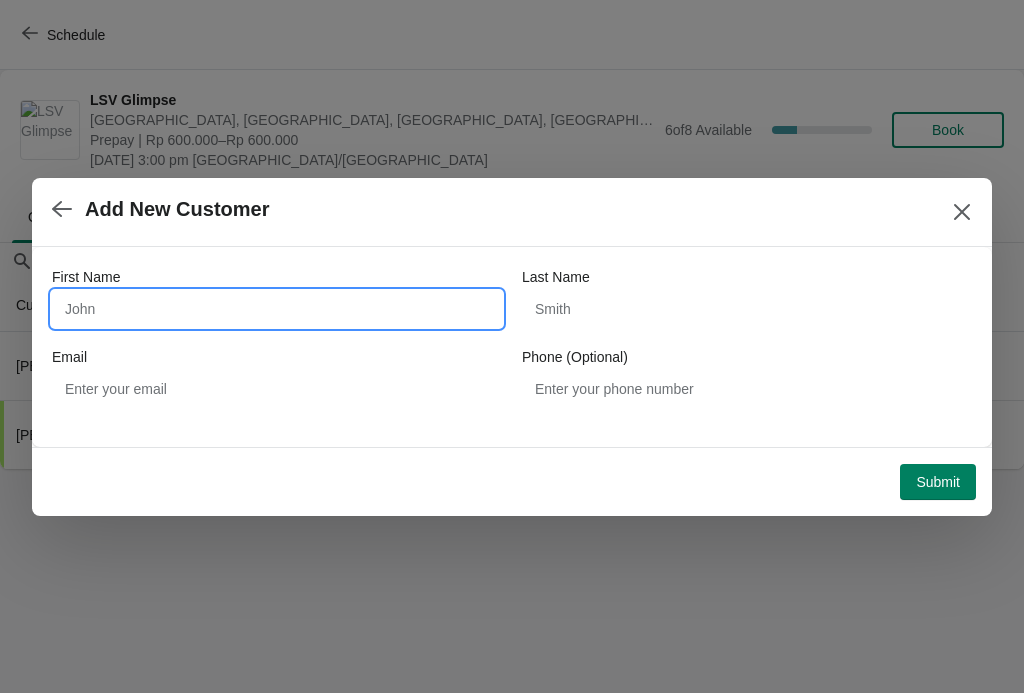 click on "First Name" at bounding box center [277, 309] 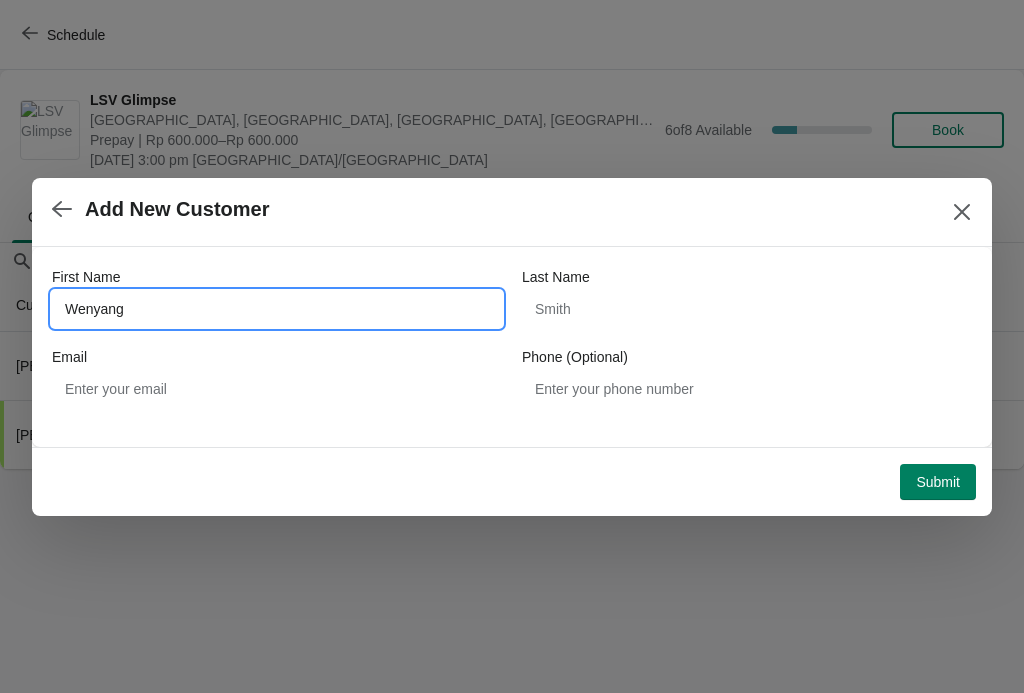 type on "Wenyang" 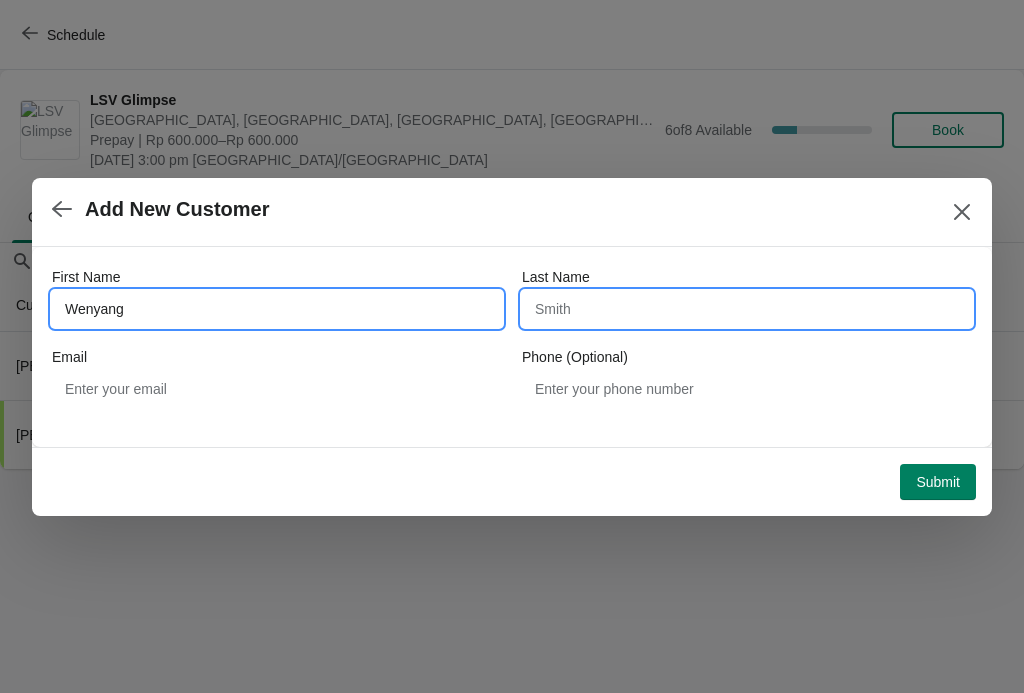 click on "Last Name" at bounding box center (747, 309) 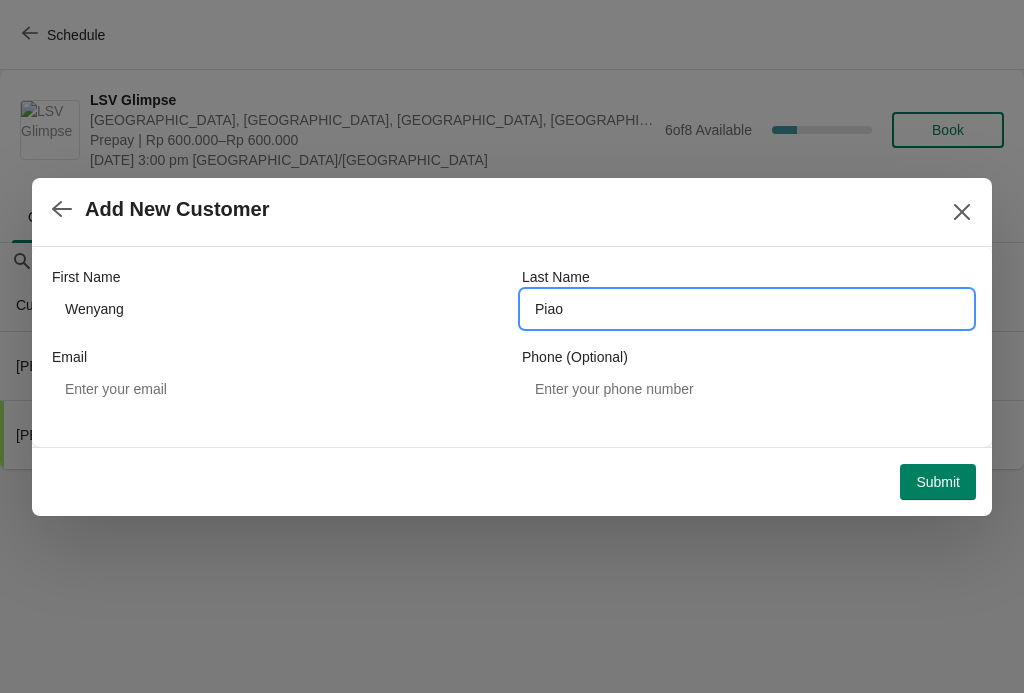 type on "Piao" 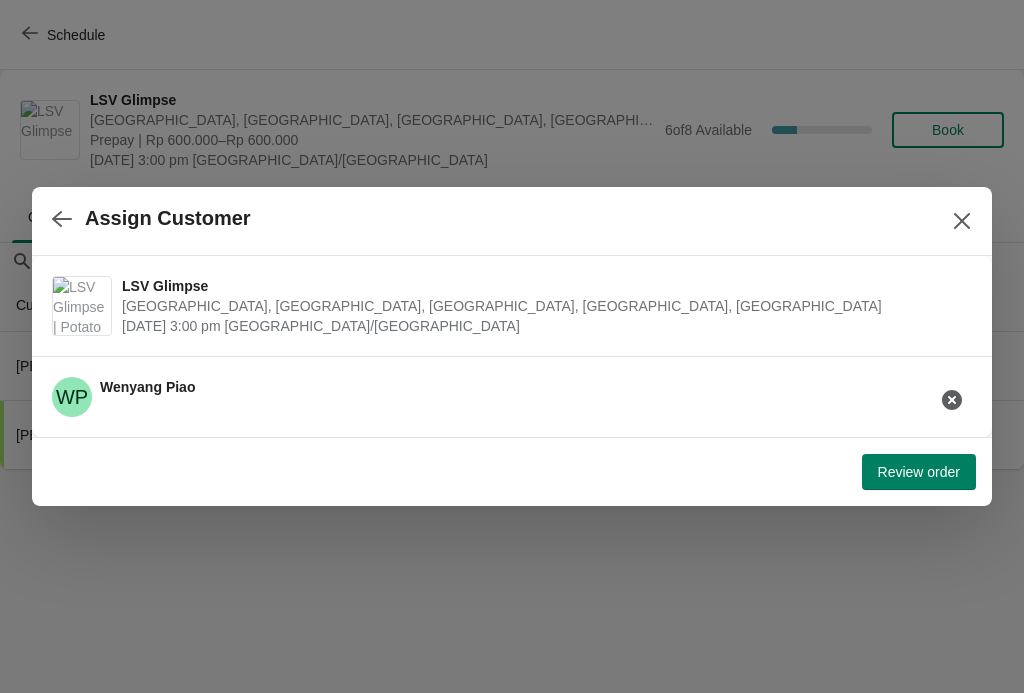 click on "Review order" at bounding box center [919, 472] 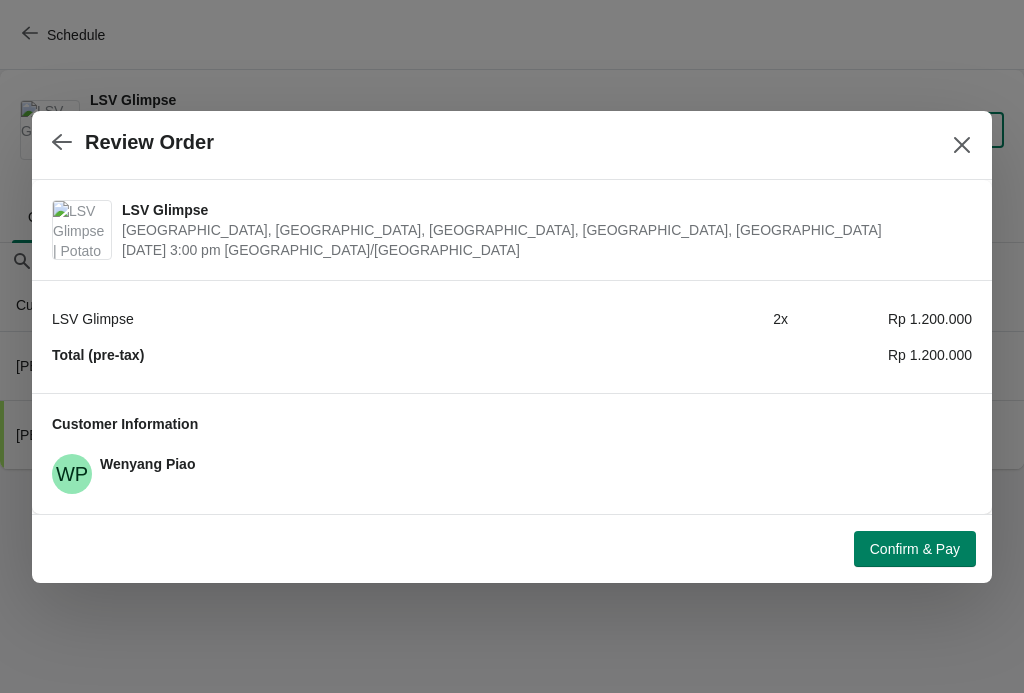 click on "Confirm & Pay" at bounding box center [915, 549] 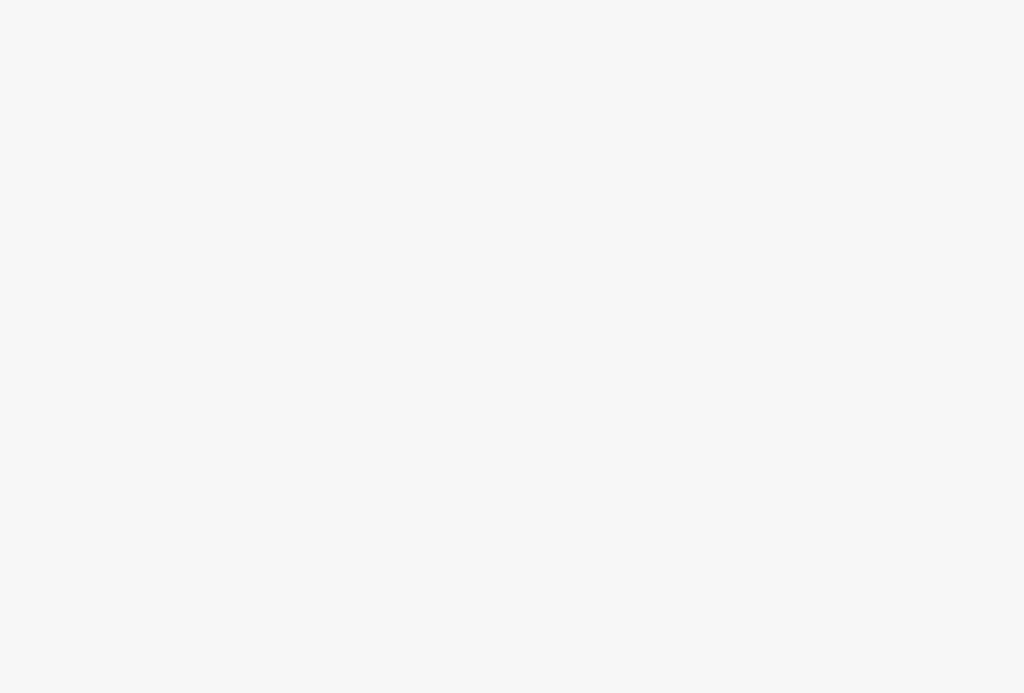 scroll, scrollTop: 0, scrollLeft: 0, axis: both 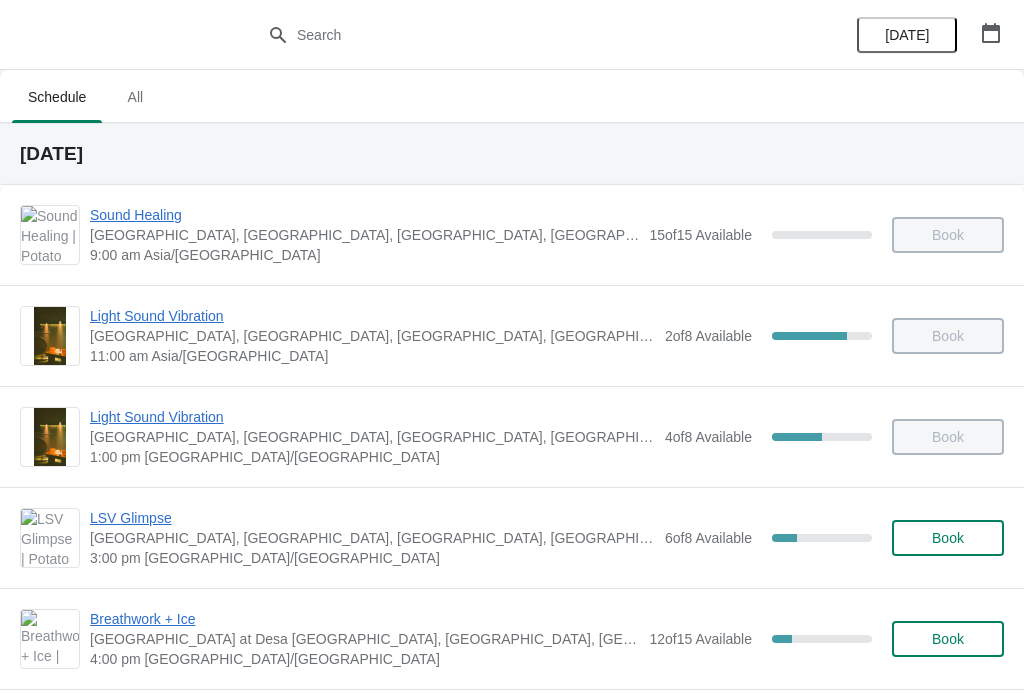 click on "LSV Glimpse" at bounding box center (372, 518) 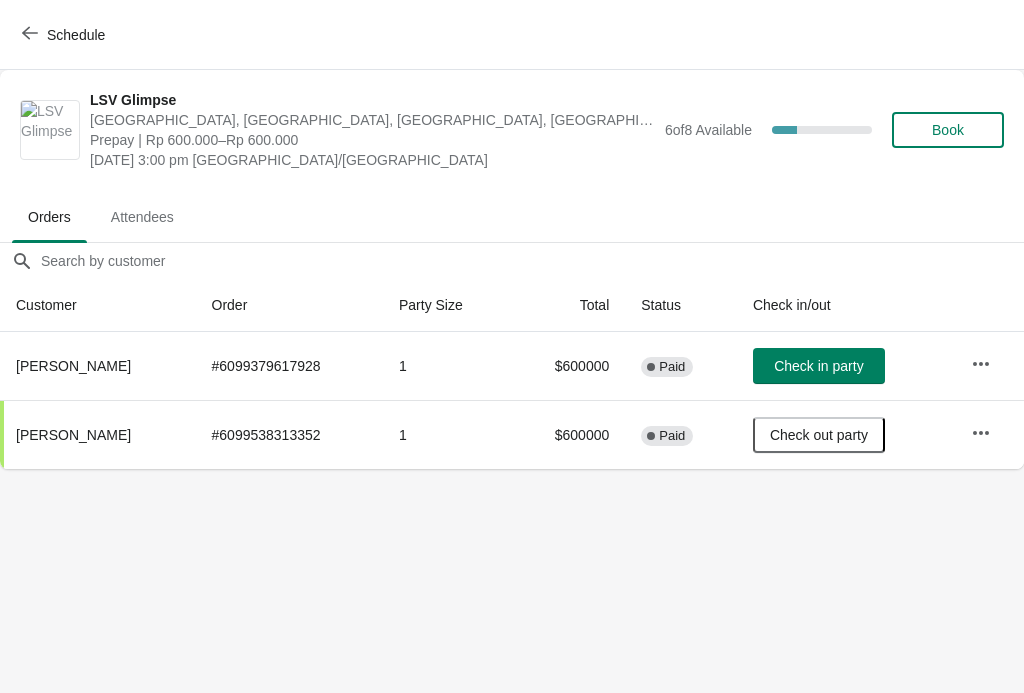 click on "Schedule" at bounding box center [65, 35] 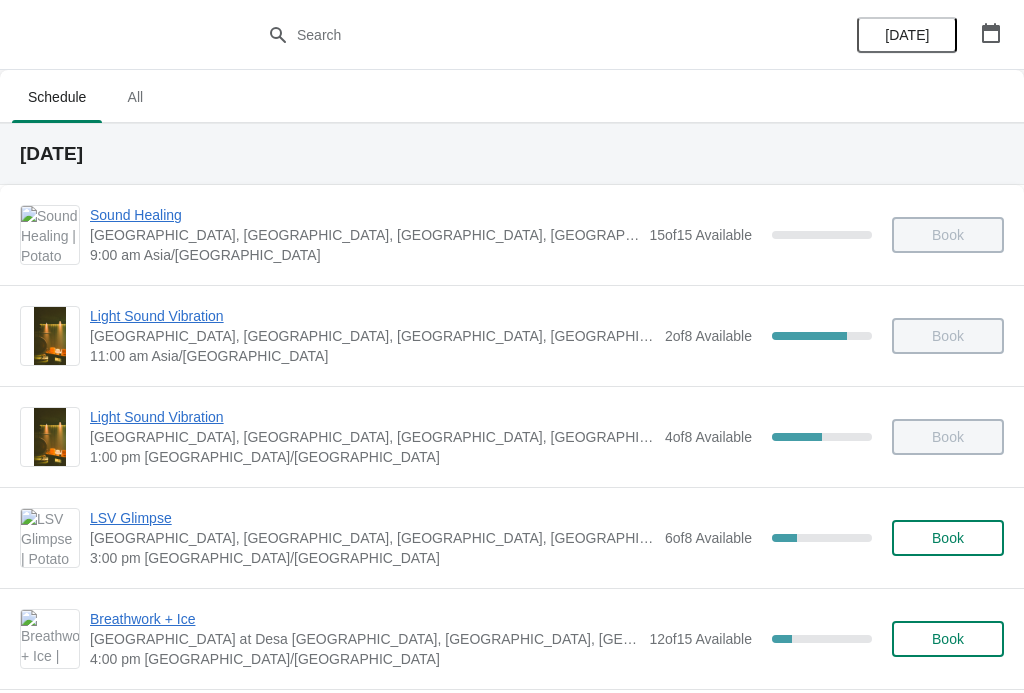 click on "LSV Glimpse" at bounding box center (372, 518) 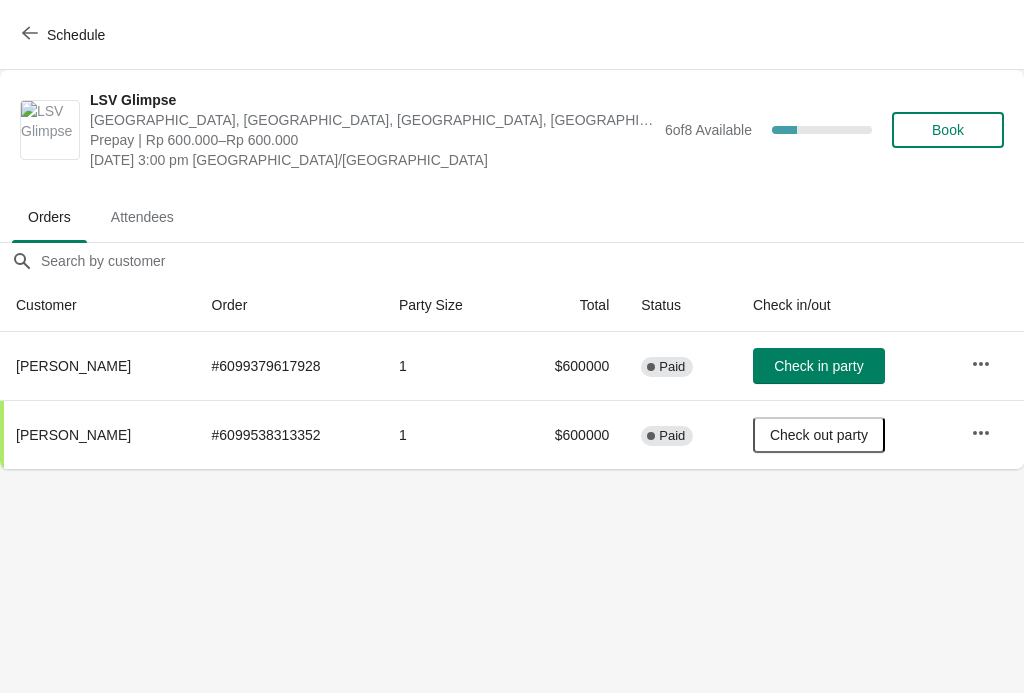 click on "Schedule" at bounding box center (65, 34) 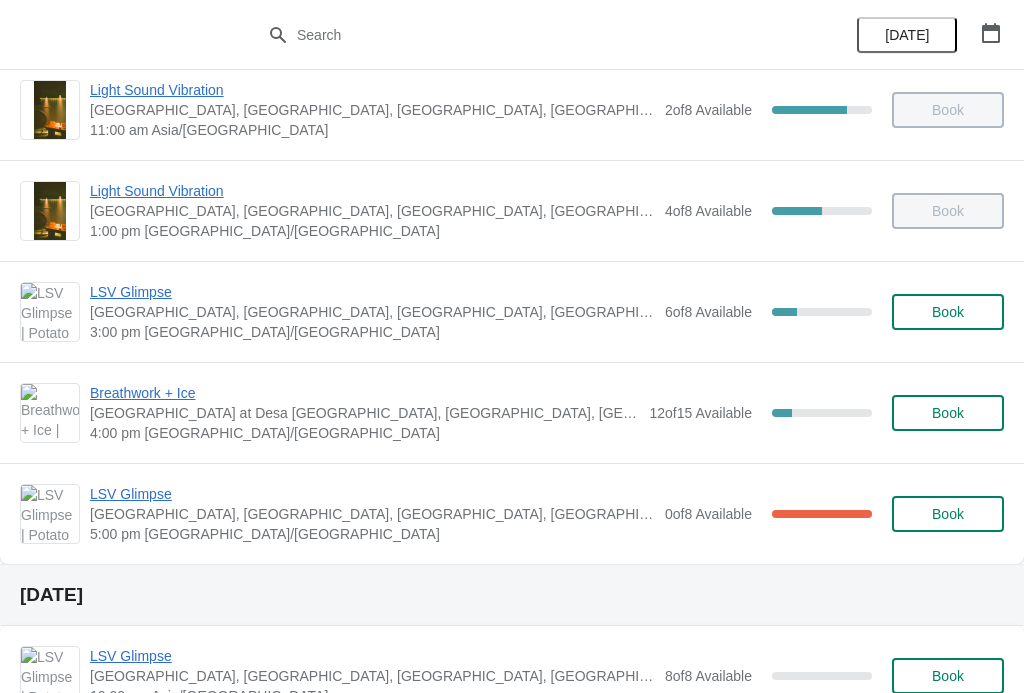 scroll, scrollTop: 218, scrollLeft: 0, axis: vertical 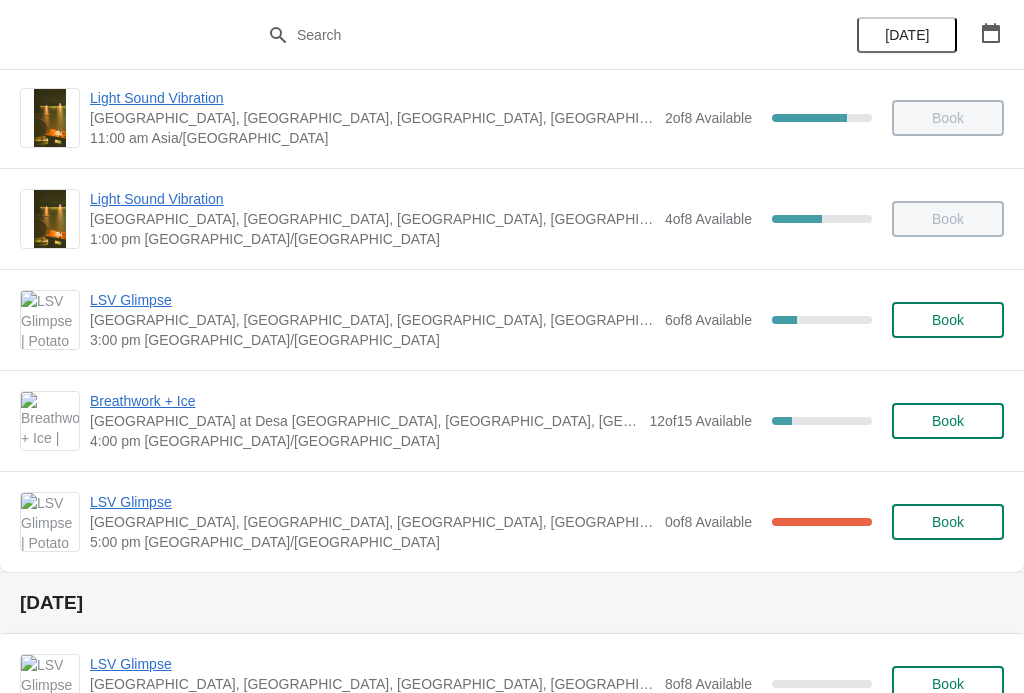 click on "LSV Glimpse" at bounding box center (372, 300) 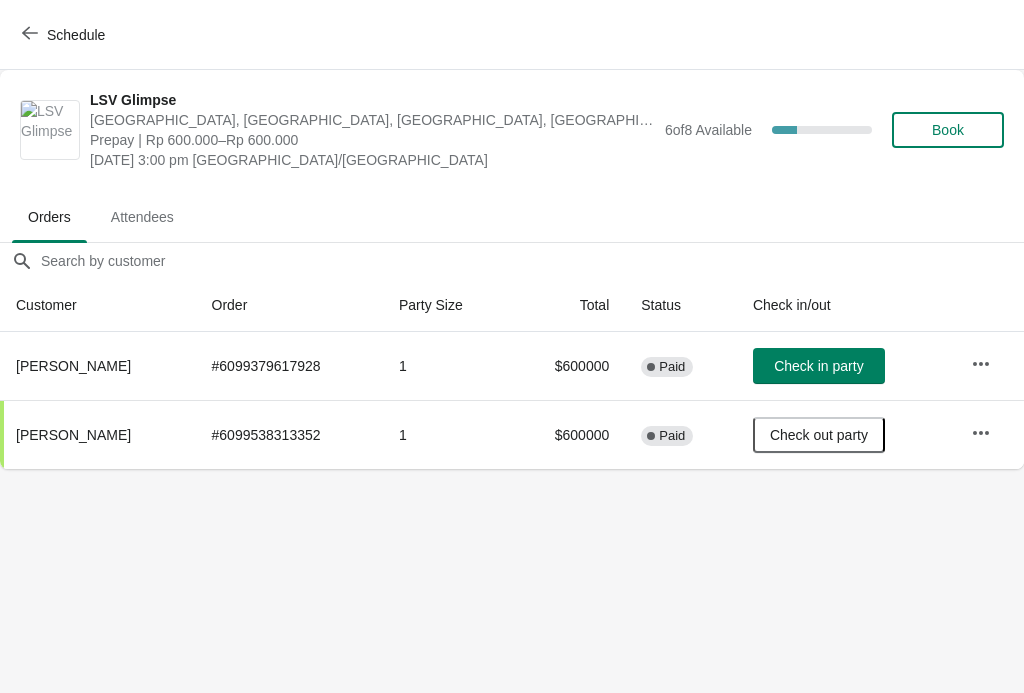 click on "Schedule" at bounding box center (65, 35) 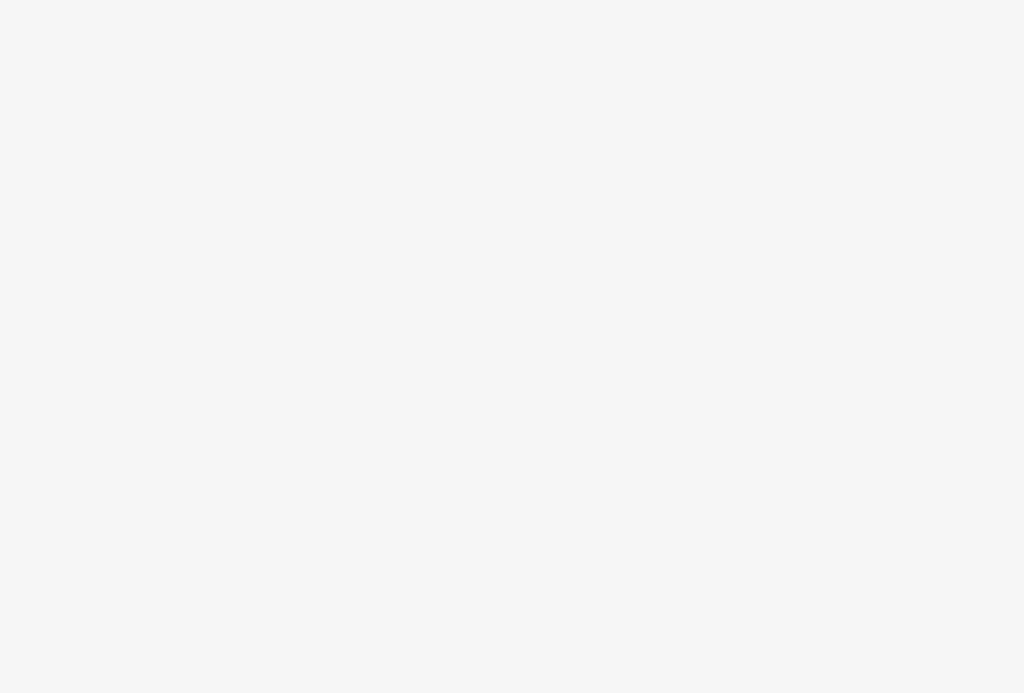 scroll, scrollTop: 0, scrollLeft: 0, axis: both 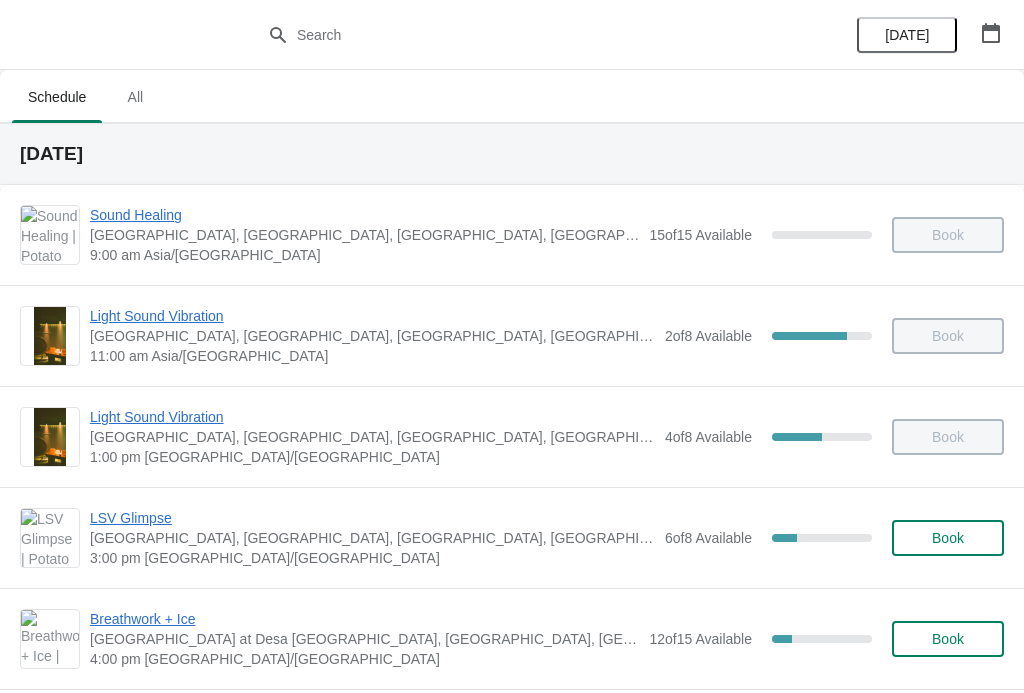 click on "LSV Glimpse" at bounding box center [372, 518] 